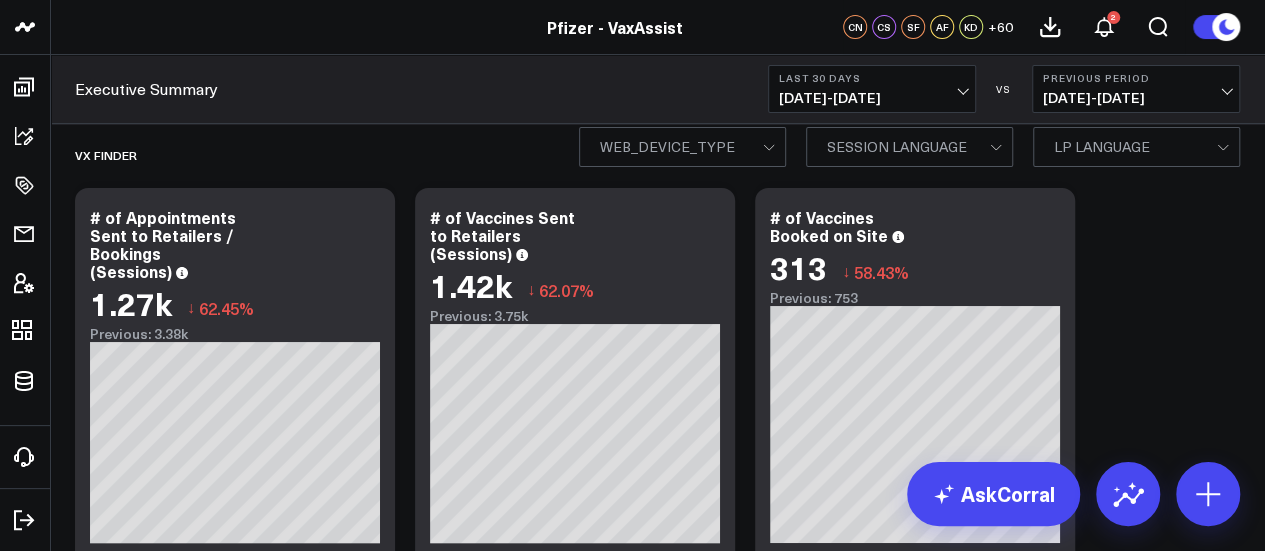 scroll, scrollTop: 17, scrollLeft: 0, axis: vertical 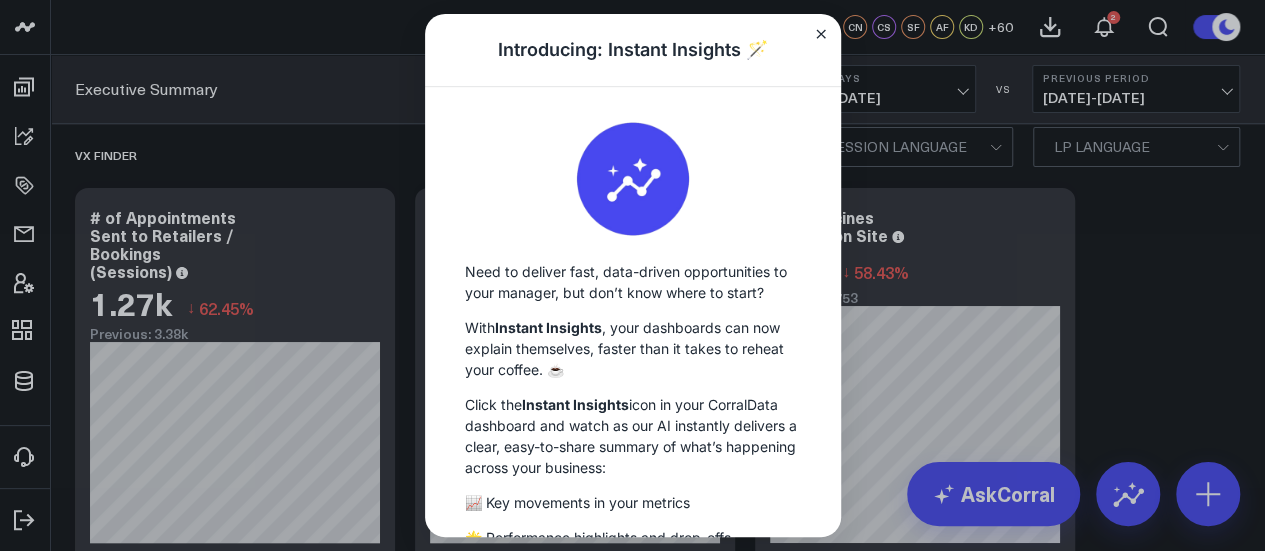 click at bounding box center [632, 275] 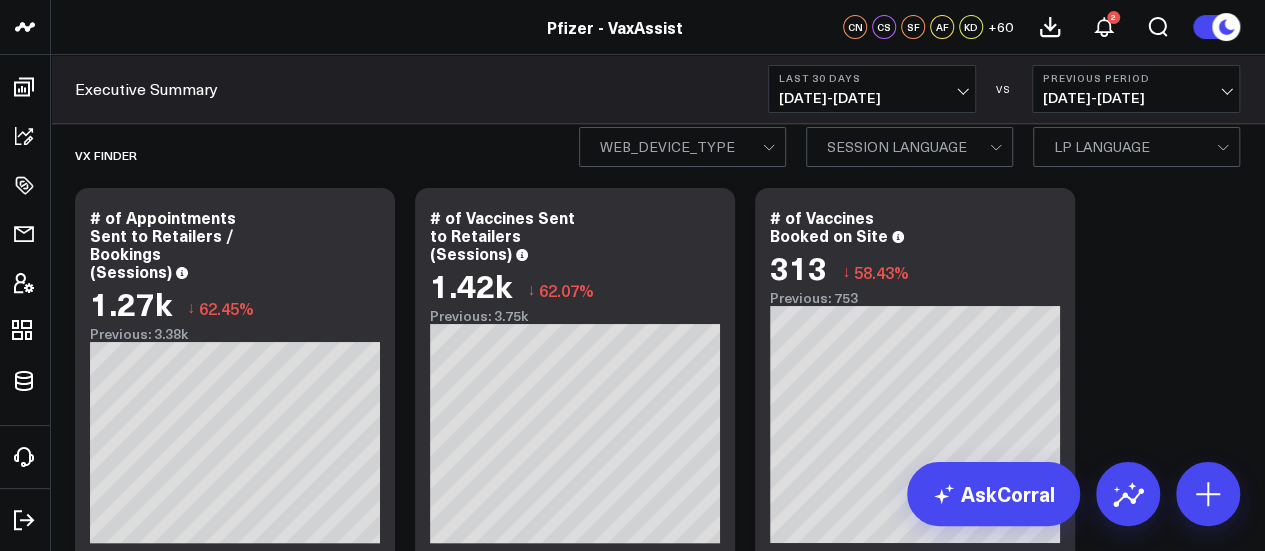 click on "Pfizer - VaxAssist Pfizer - PFA
Pfizer - VaxAssist
CN CS SF AF KD + 60
2" at bounding box center [632, 27] 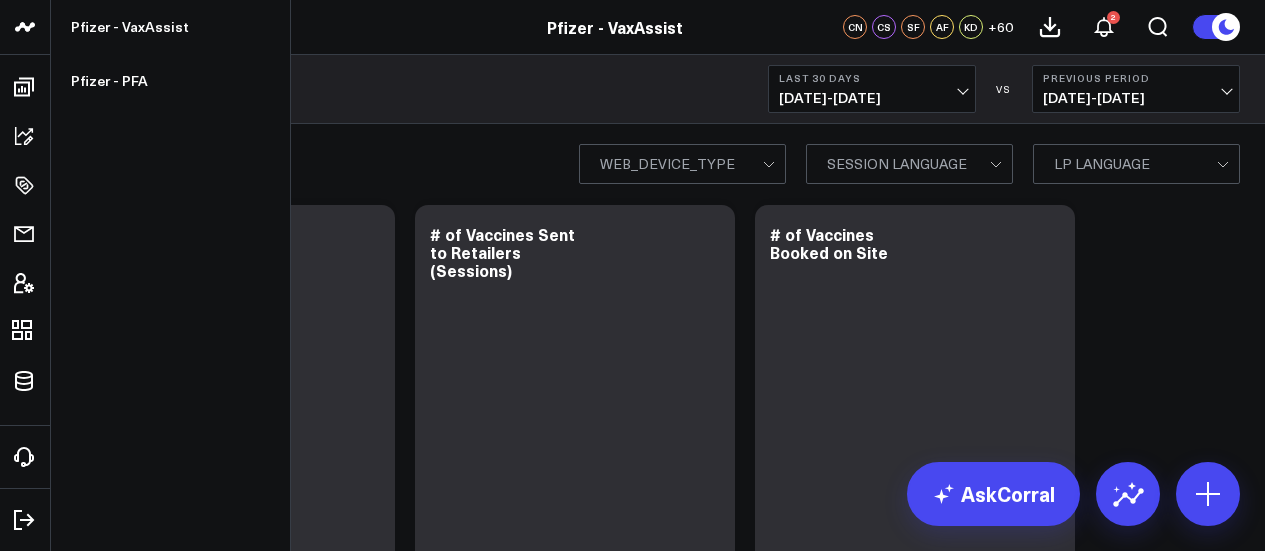 scroll, scrollTop: 0, scrollLeft: 0, axis: both 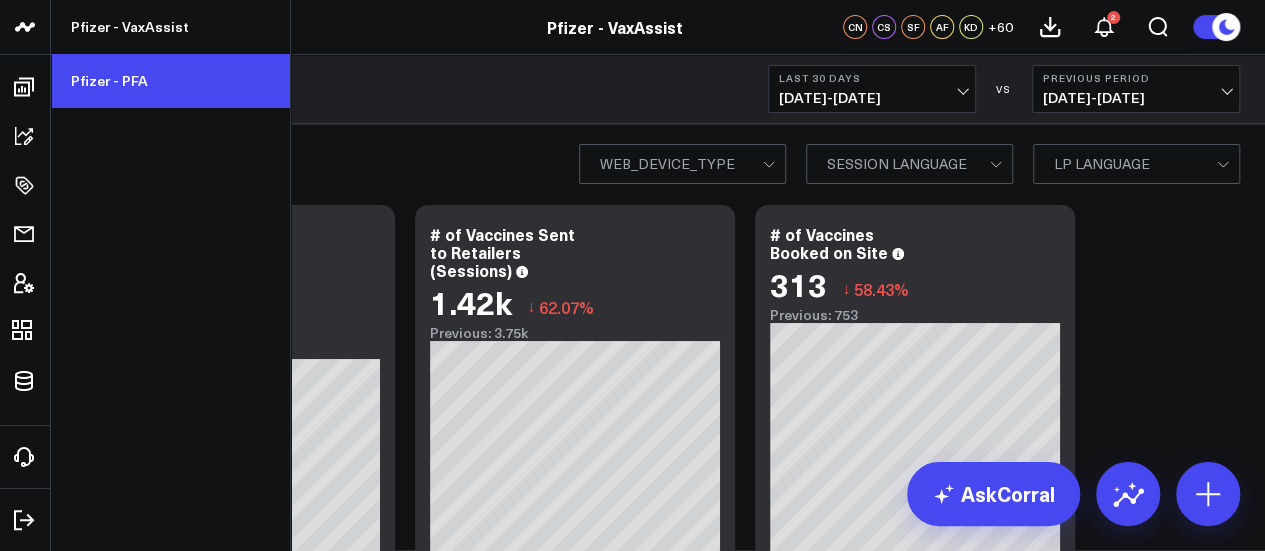 click on "Pfizer - PFA" at bounding box center [170, 81] 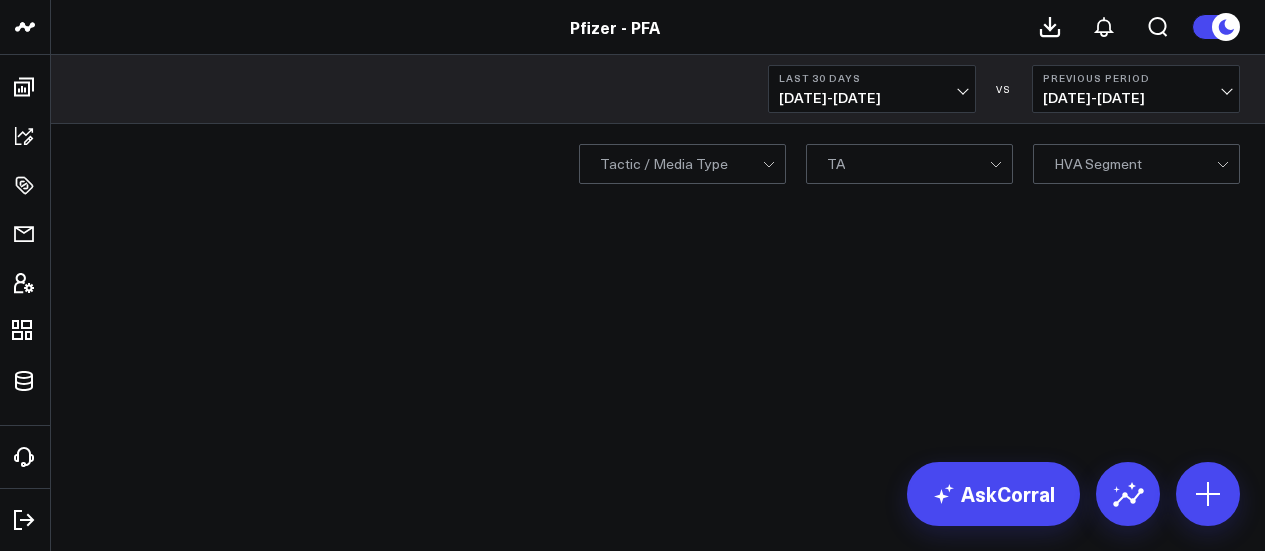 scroll, scrollTop: 0, scrollLeft: 0, axis: both 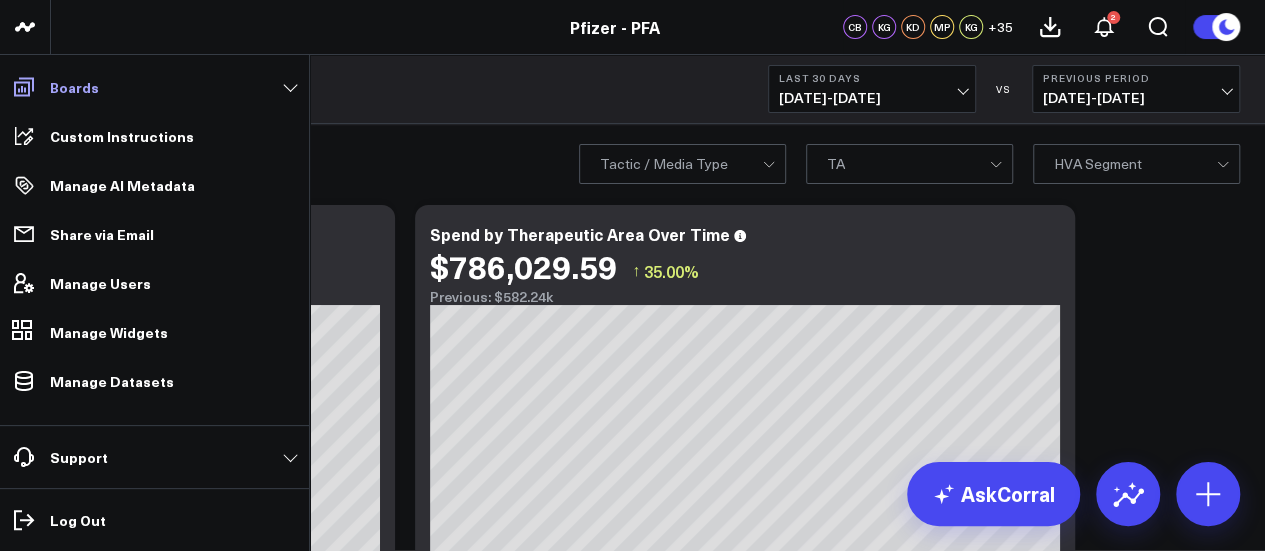 click on "Boards" at bounding box center [154, 87] 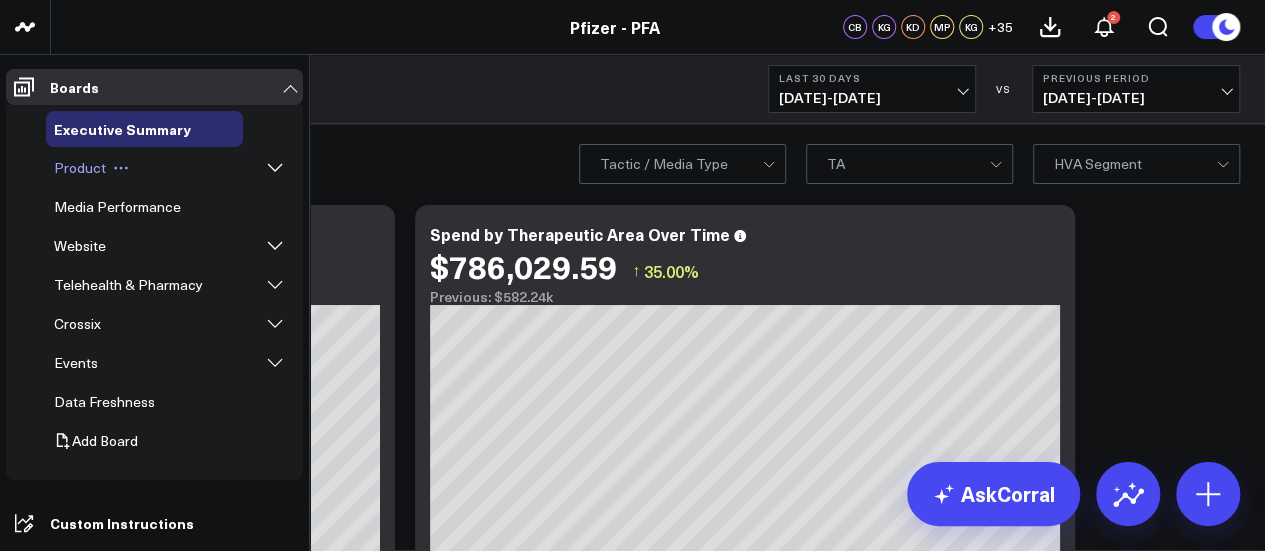 click on "Product" at bounding box center [80, 167] 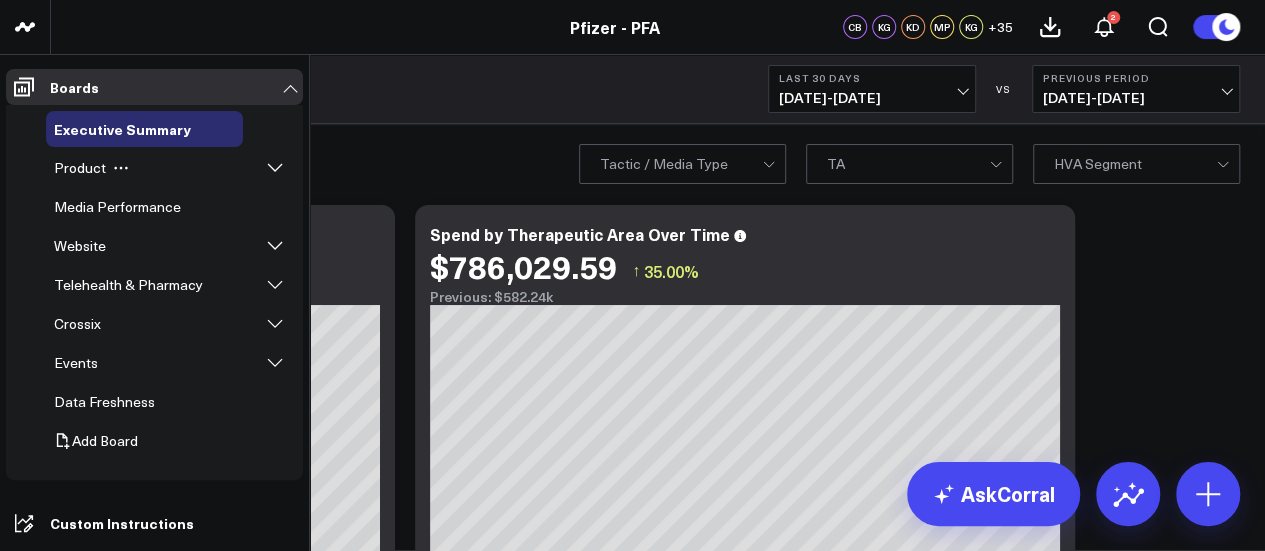 click 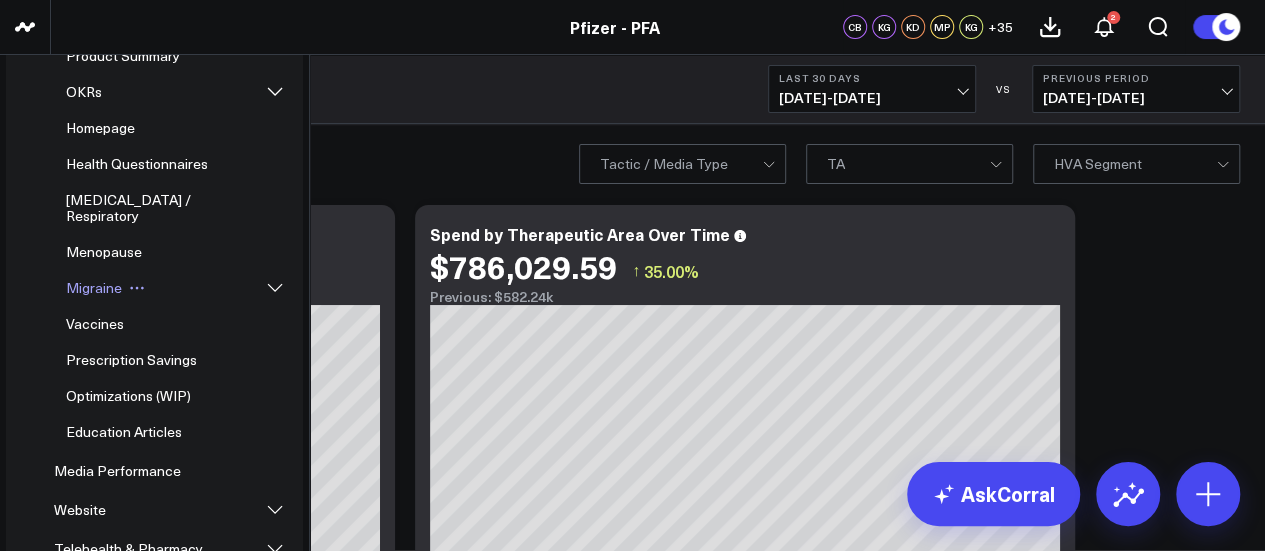 scroll, scrollTop: 184, scrollLeft: 0, axis: vertical 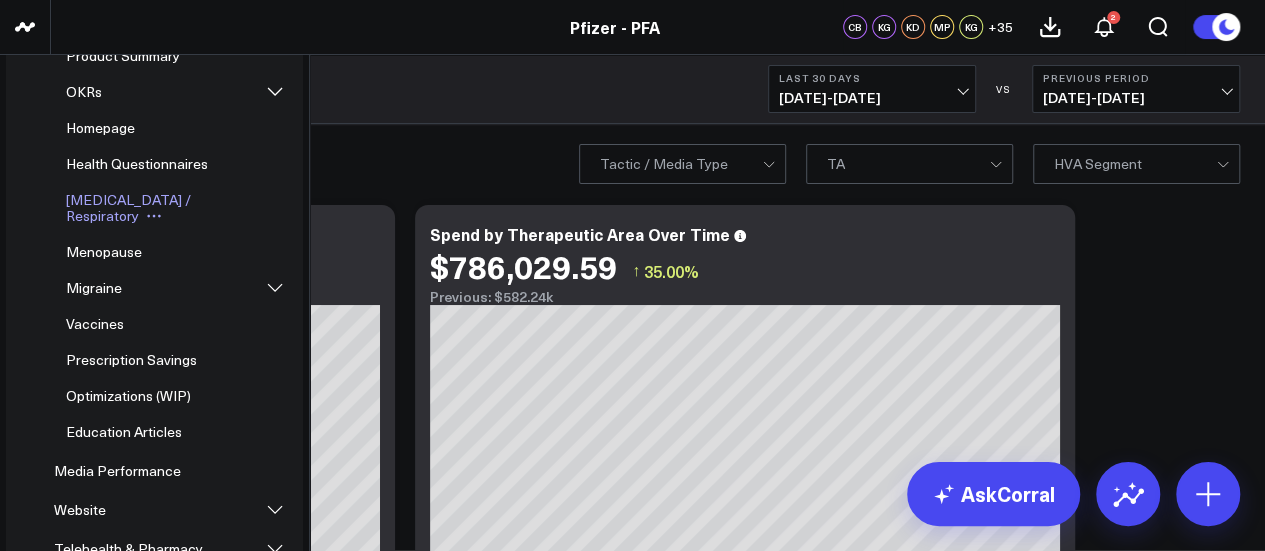click on "COVID-19 / Respiratory" at bounding box center [128, 207] 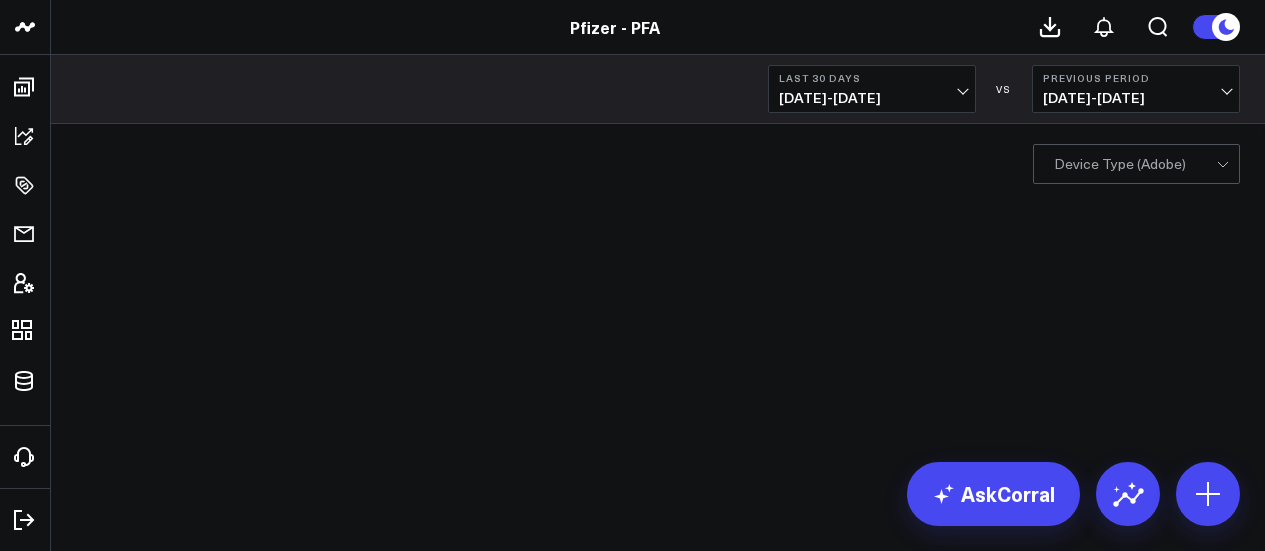 scroll, scrollTop: 0, scrollLeft: 0, axis: both 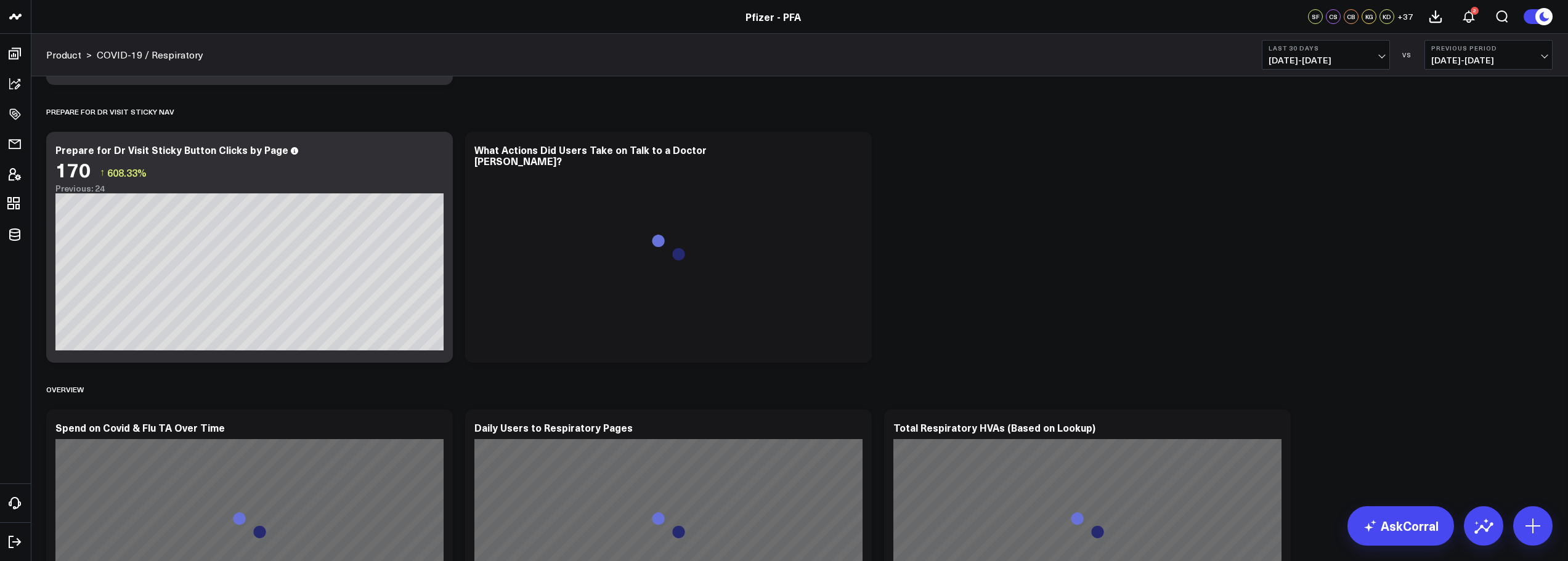 click on "Modify via AI Copy link to widget Ask support Remove Create linked copy Executive Summary Product Release Spotlight Product Summary OKRs 5.2 Release OKRs Homepage Health Questionnaires [MEDICAL_DATA] / Respiratory Menopause Migraine mTOQ Vaccines Prescription Savings Optimizations (WIP) Education Articles Media Performance Website Website HVA Performance Site Experience / DXA Telehealth & Pharmacy Prescription Delivery - Alto Telehealth - UpScript Crossix Crossix Visitor Profiles Crossix Conversion Events Essence Data Freshness Duplicate to Executive Summary Product Release Spotlight Product Summary OKRs 5.2 Release OKRs Homepage Health Questionnaires [MEDICAL_DATA] / Respiratory Menopause Migraine mTOQ Vaccines Prescription Savings Optimizations (WIP) Education Articles Media Performance Website Website HVA Performance Site Experience / DXA Telehealth & Pharmacy Prescription Delivery - Alto Telehealth - UpScript Crossix Crossix Visitor Profiles Crossix Conversion Events Essence Data Freshness Move to Executive Summary" at bounding box center (799, 1915) 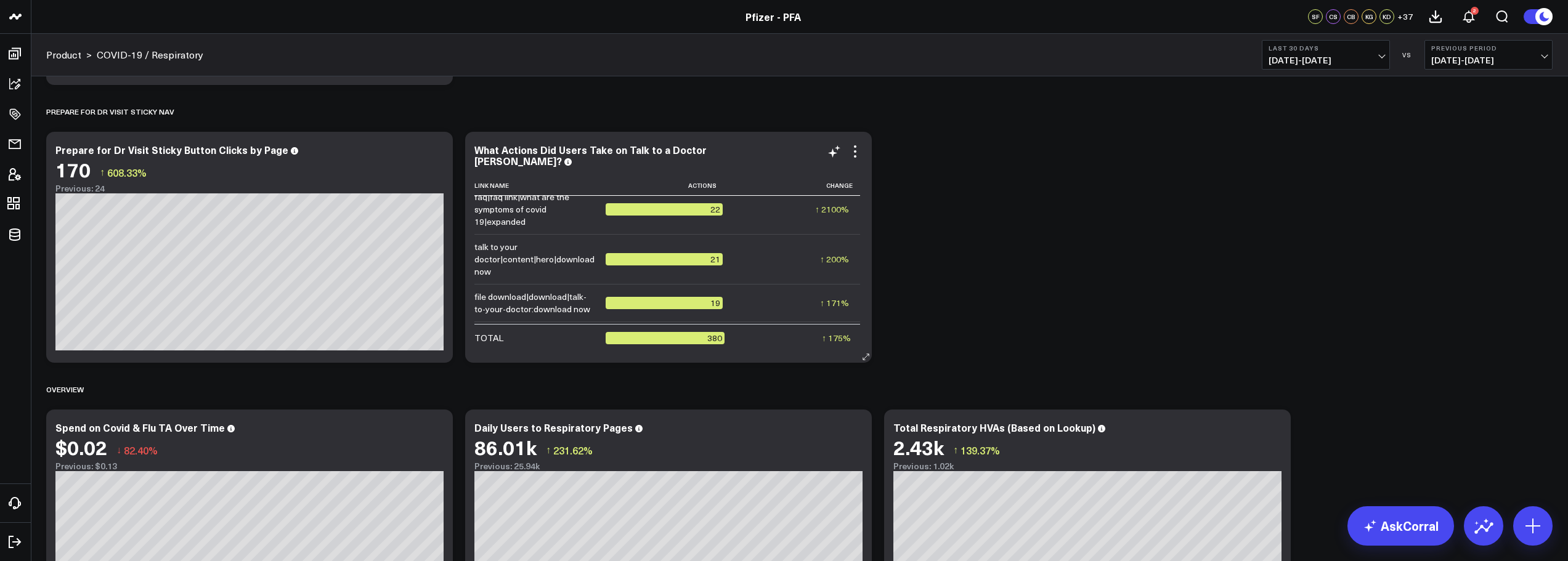 scroll, scrollTop: 87, scrollLeft: 0, axis: vertical 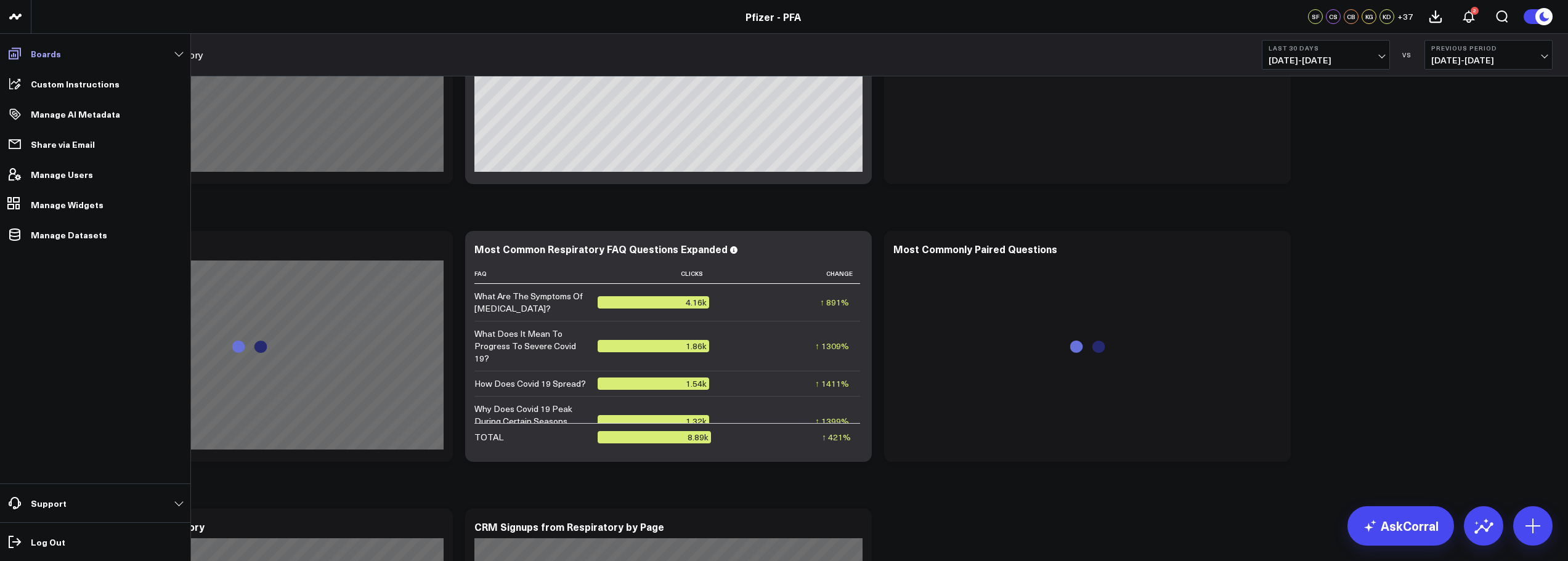 click on "Boards" at bounding box center [95, 54] 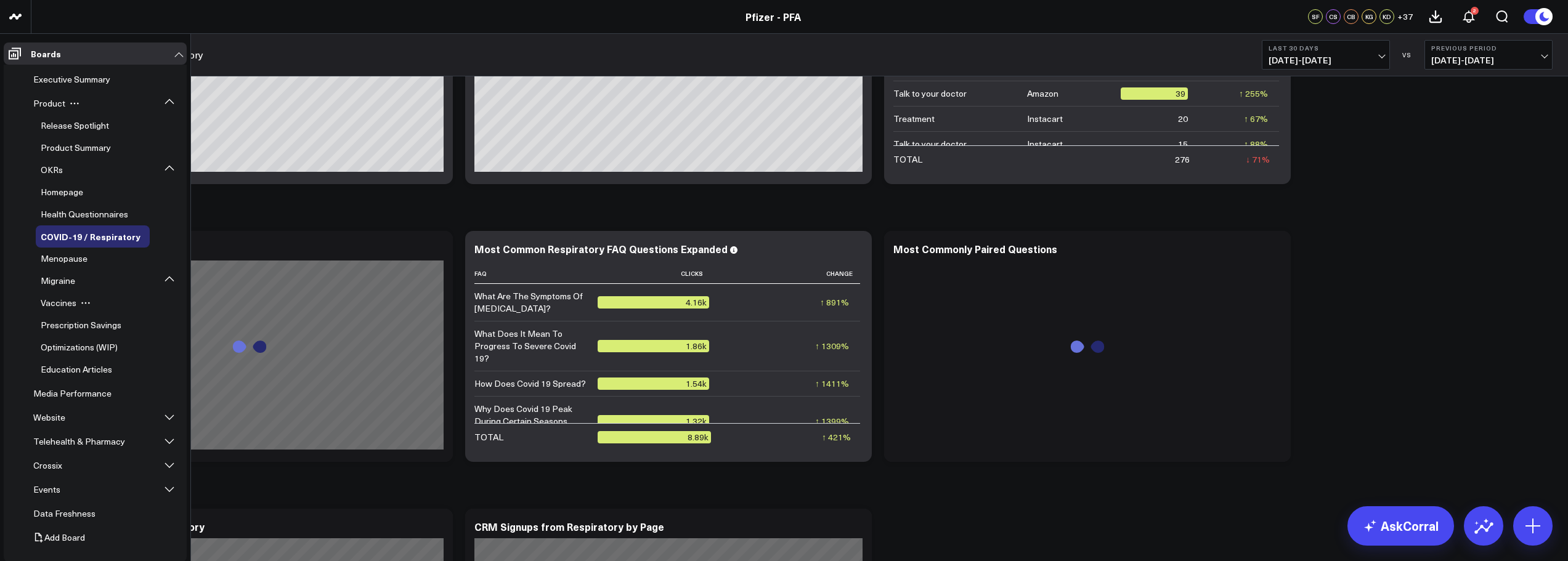 scroll, scrollTop: 2547, scrollLeft: 0, axis: vertical 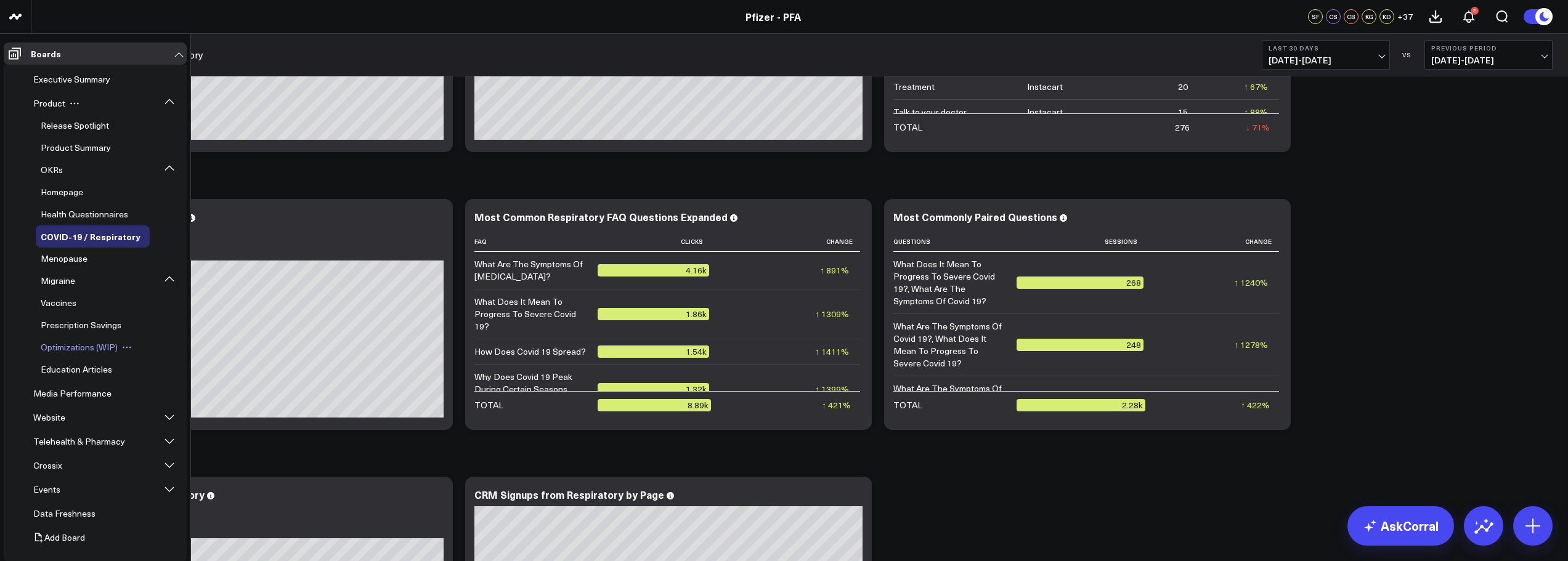 click on "Optimizations (WIP)" at bounding box center [79, 347] 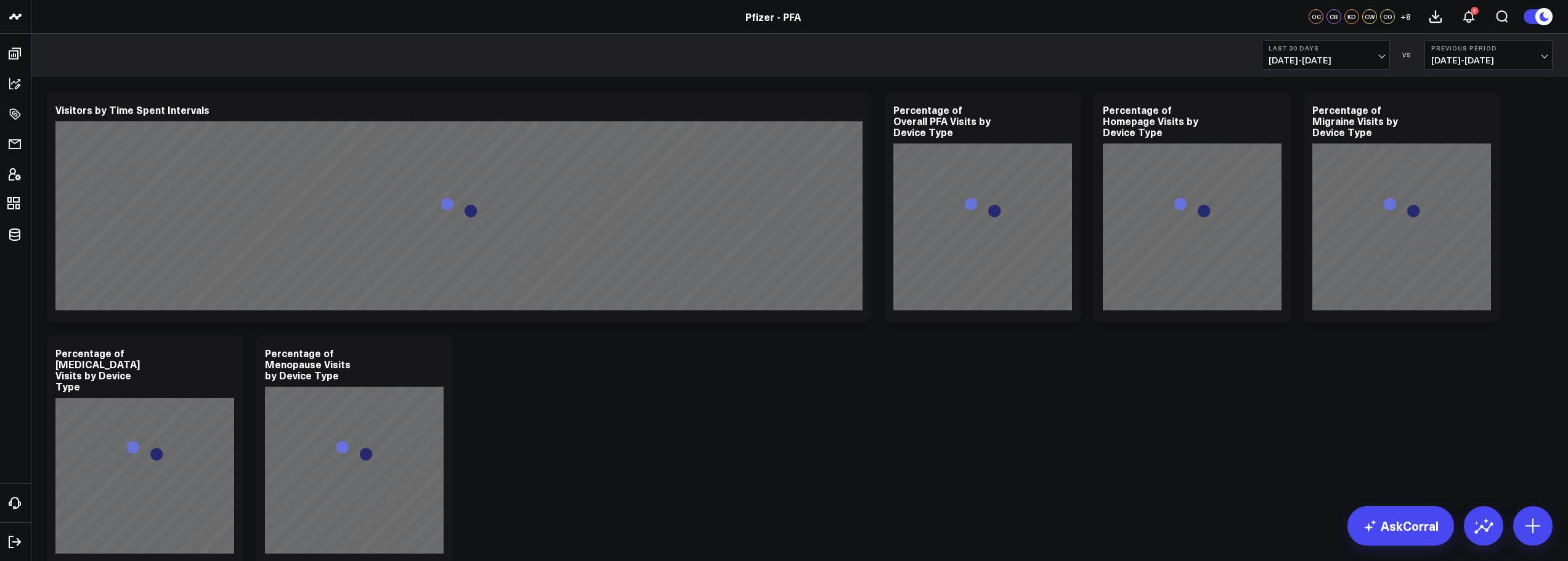 scroll, scrollTop: 0, scrollLeft: 0, axis: both 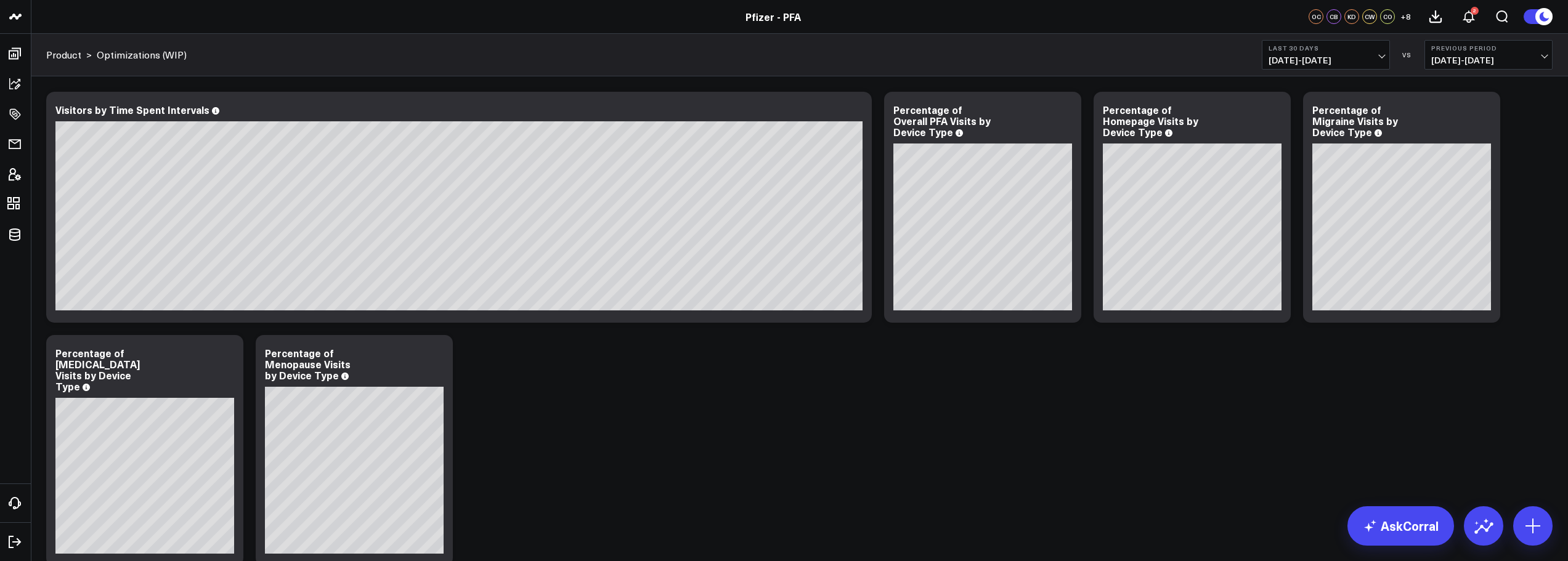 click on "[DATE]  -  [DATE]" at bounding box center [1326, 60] 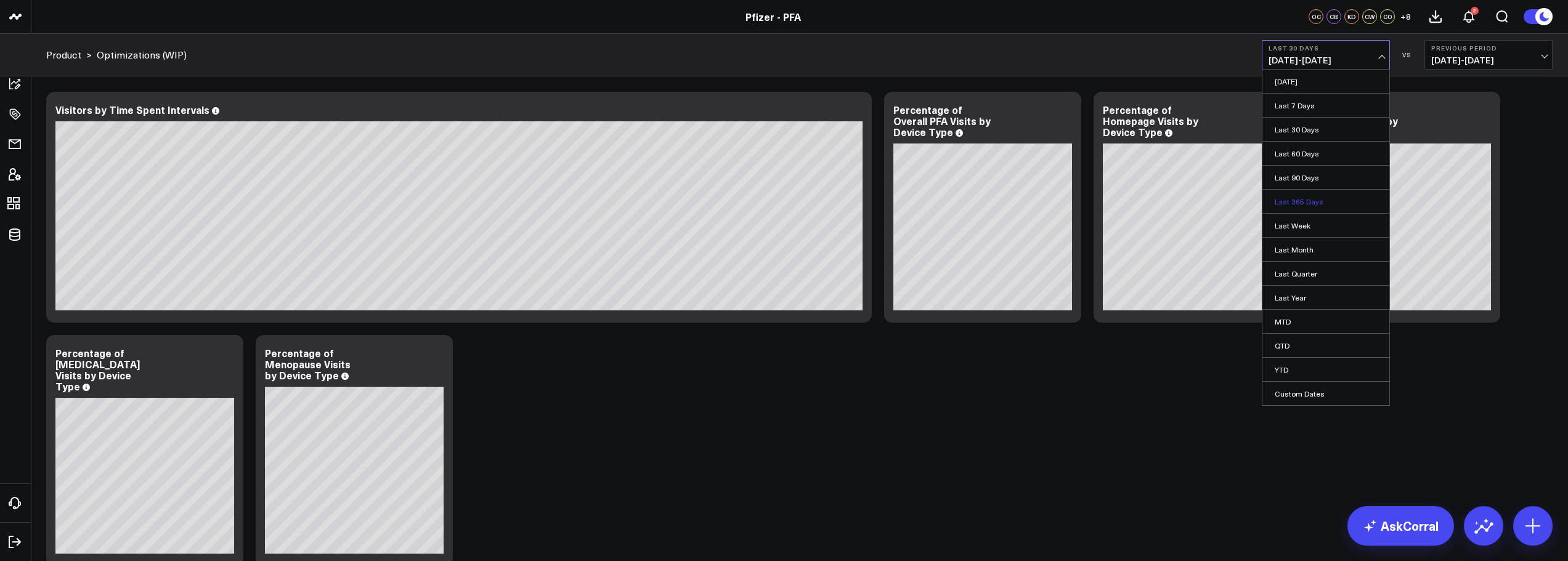 click on "Last 365 Days" at bounding box center [1326, 201] 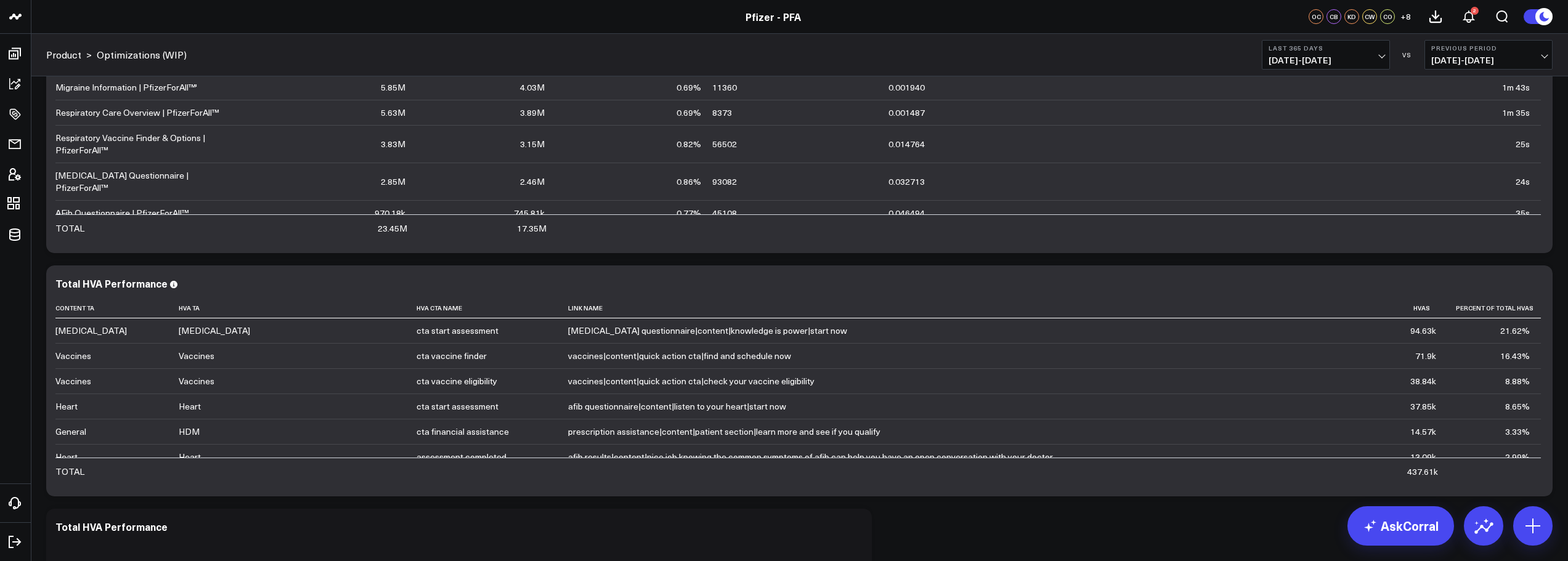 scroll, scrollTop: 2105, scrollLeft: 0, axis: vertical 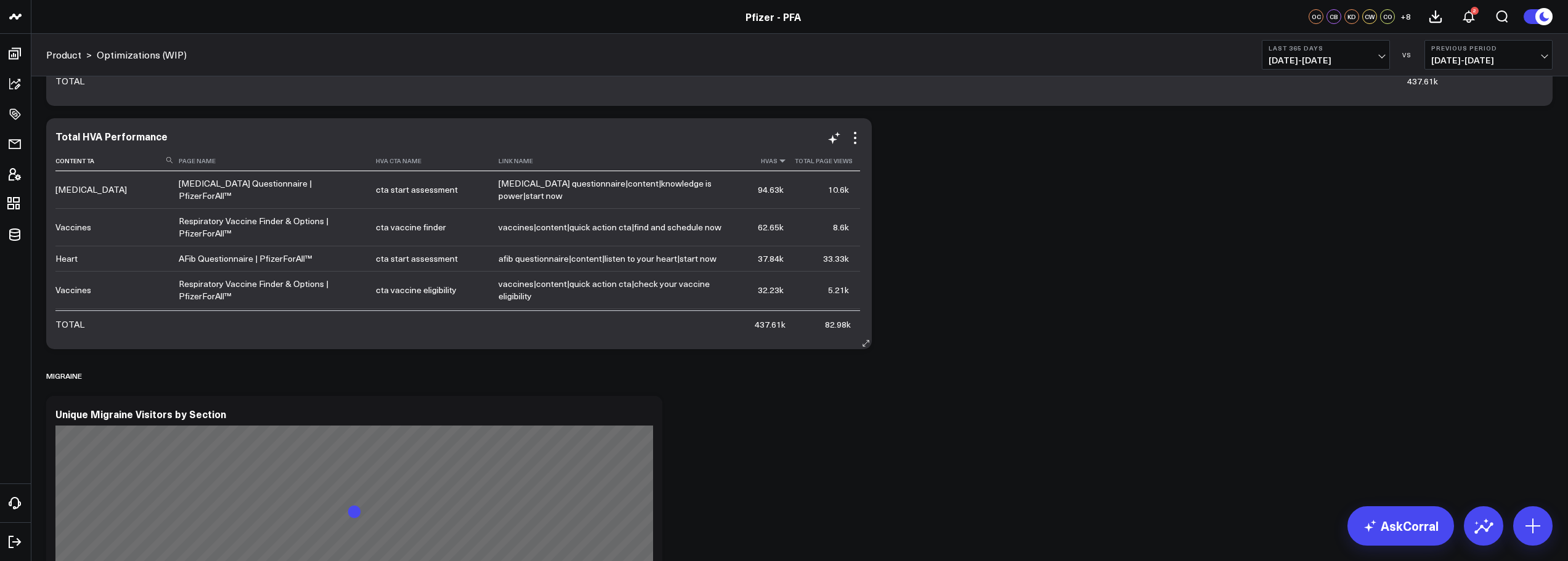 click at bounding box center (782, 161) 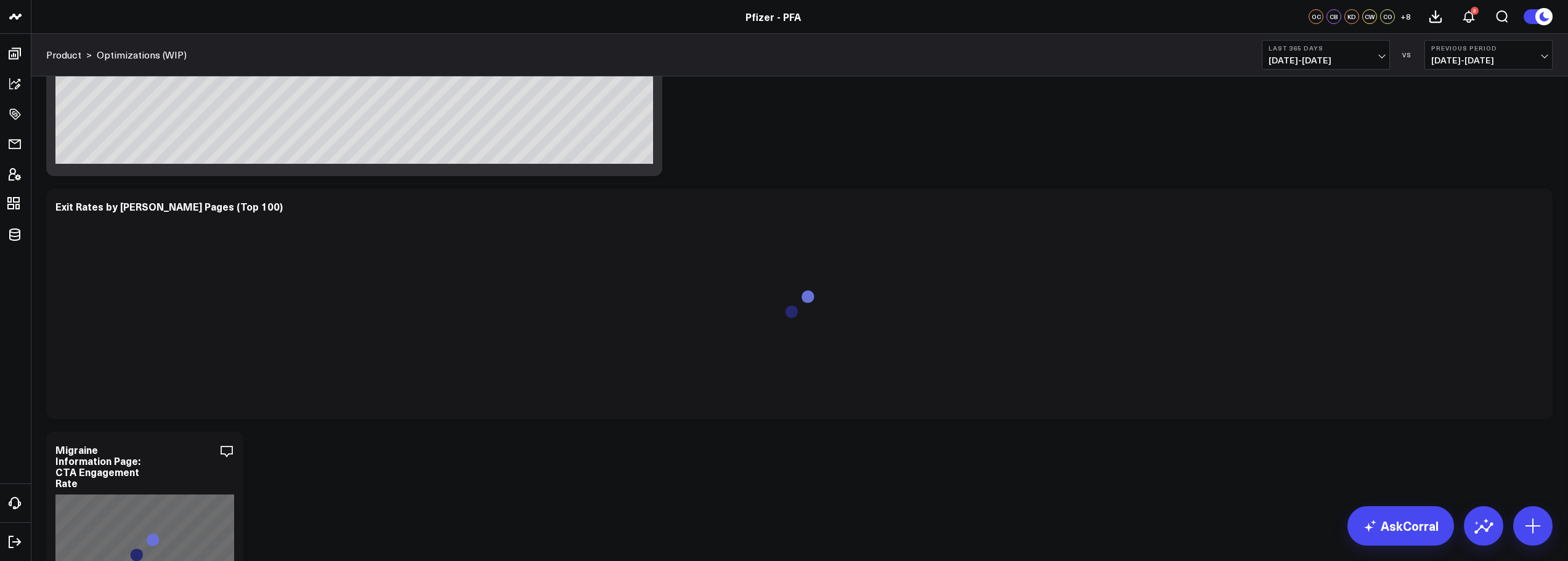 scroll, scrollTop: 5852, scrollLeft: 0, axis: vertical 